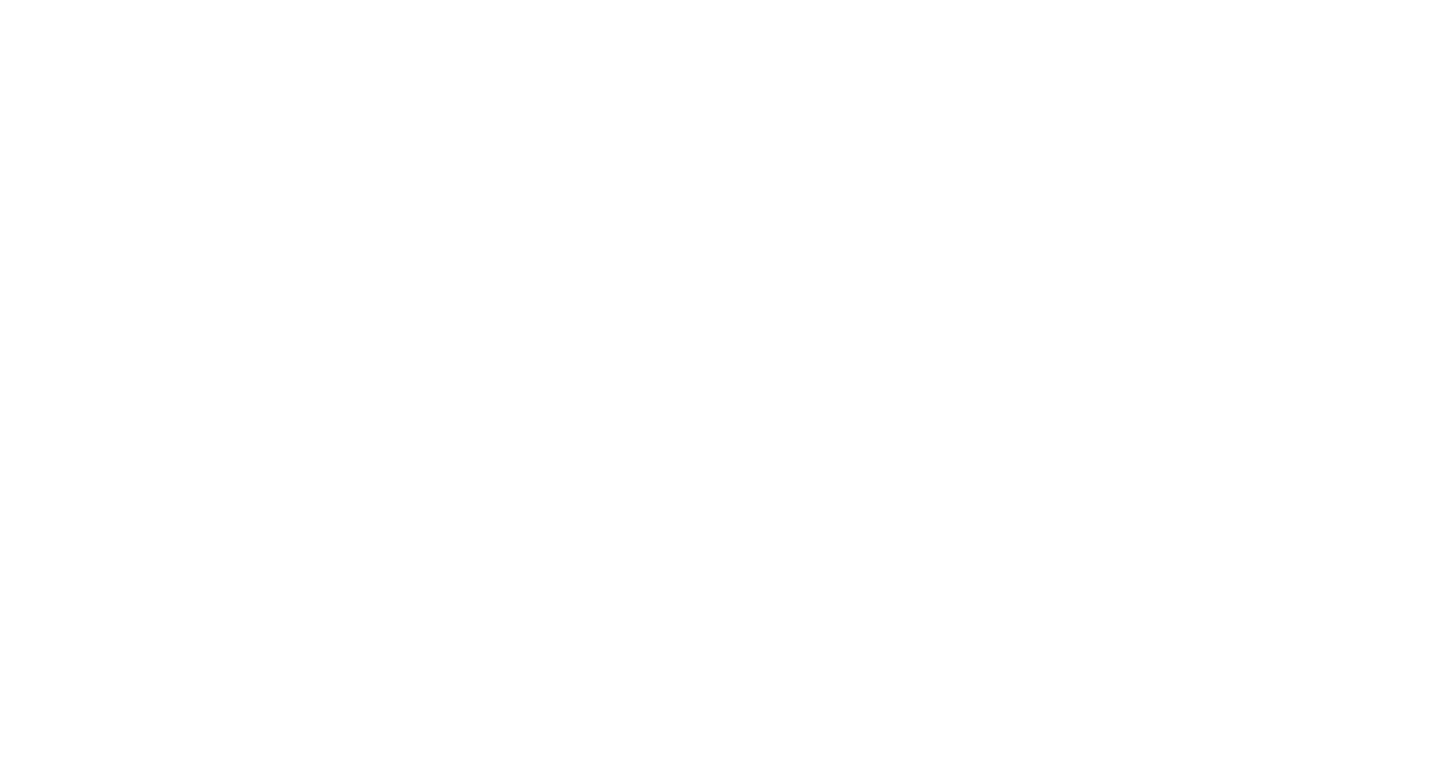 scroll, scrollTop: 0, scrollLeft: 0, axis: both 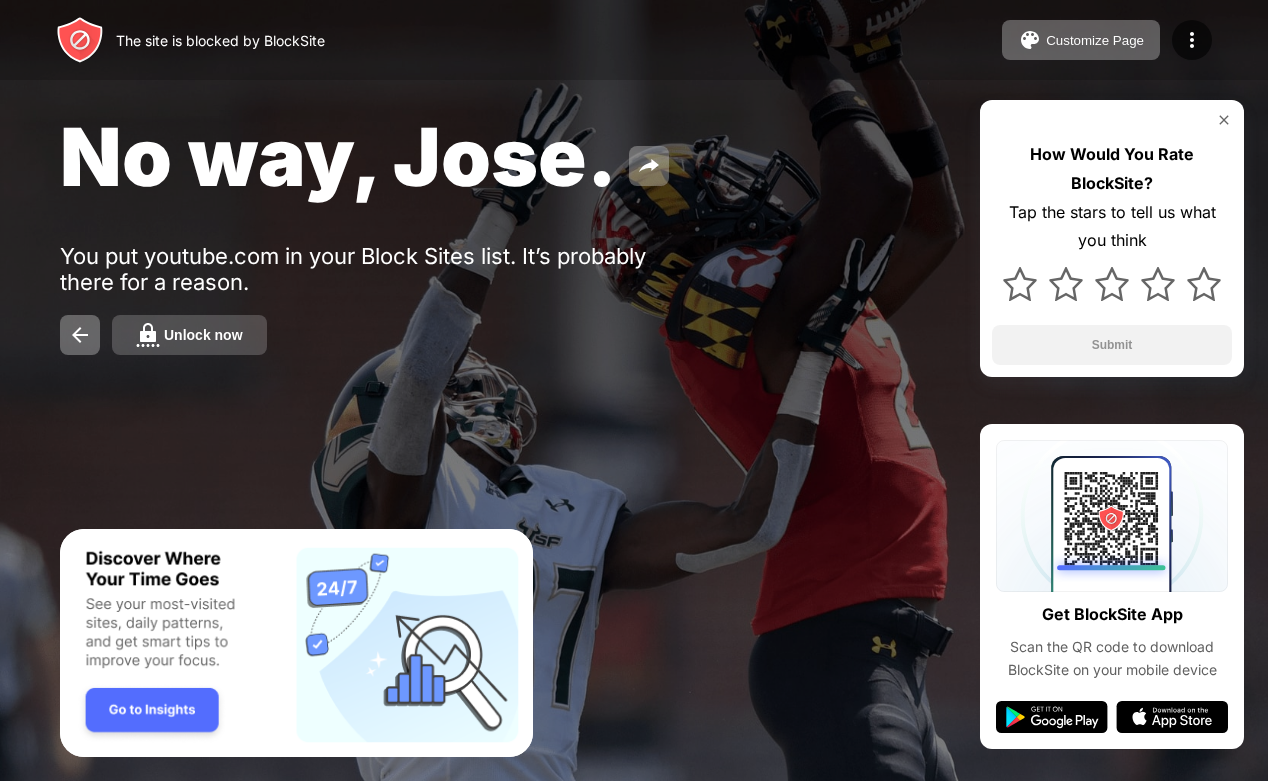 click on "Unlock now" at bounding box center (189, 335) 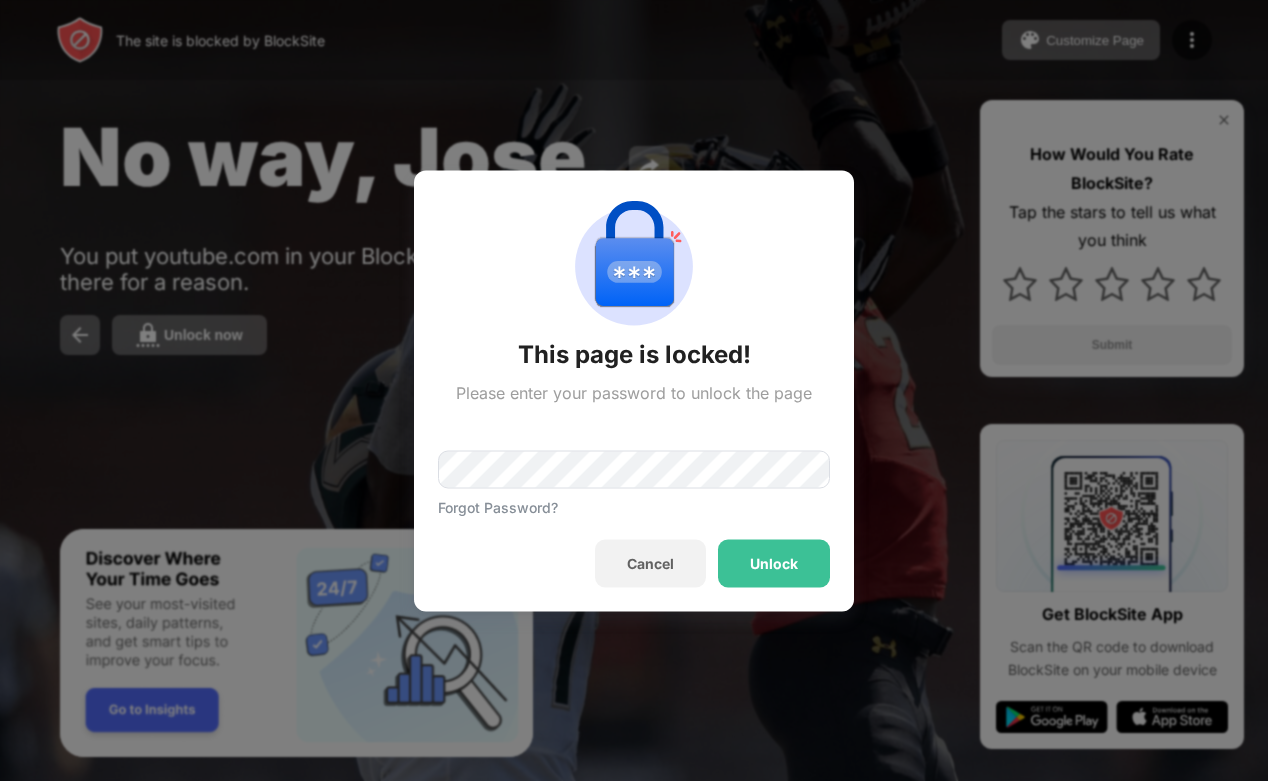 click on "Unlock" at bounding box center [774, 563] 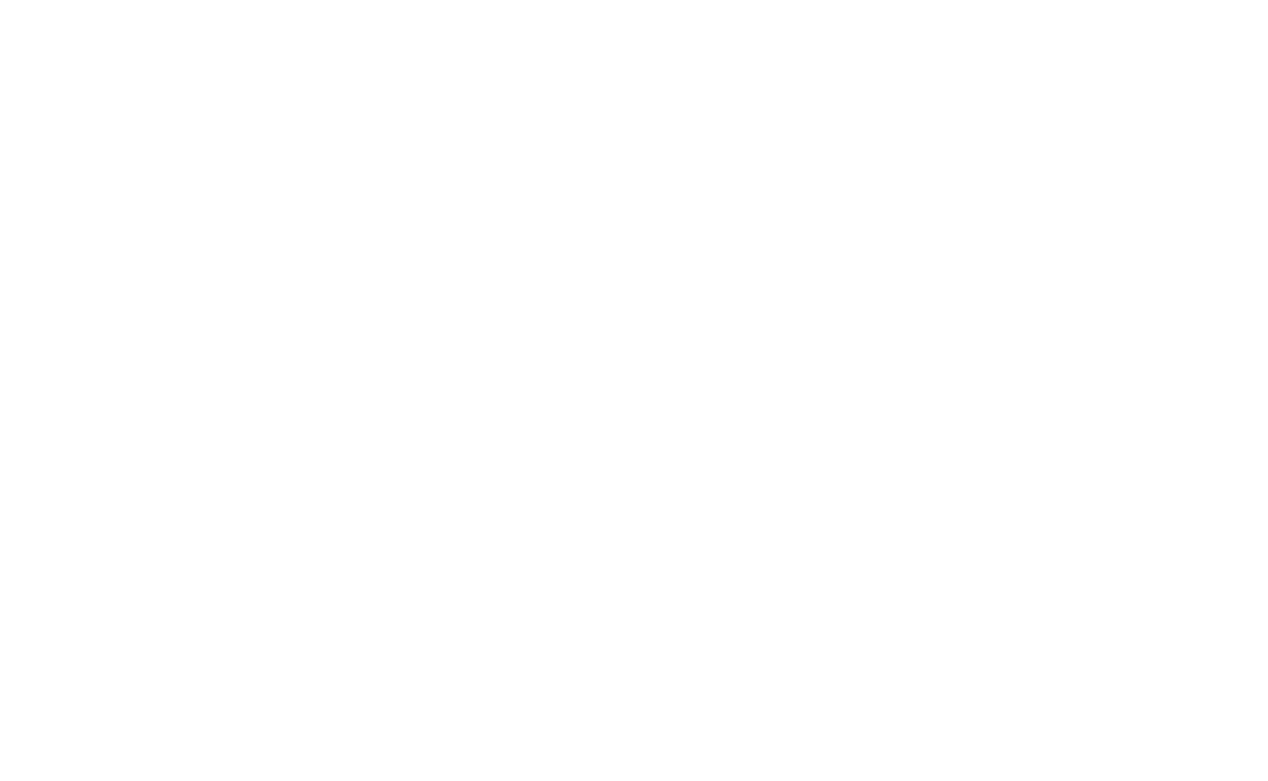 scroll, scrollTop: 0, scrollLeft: 0, axis: both 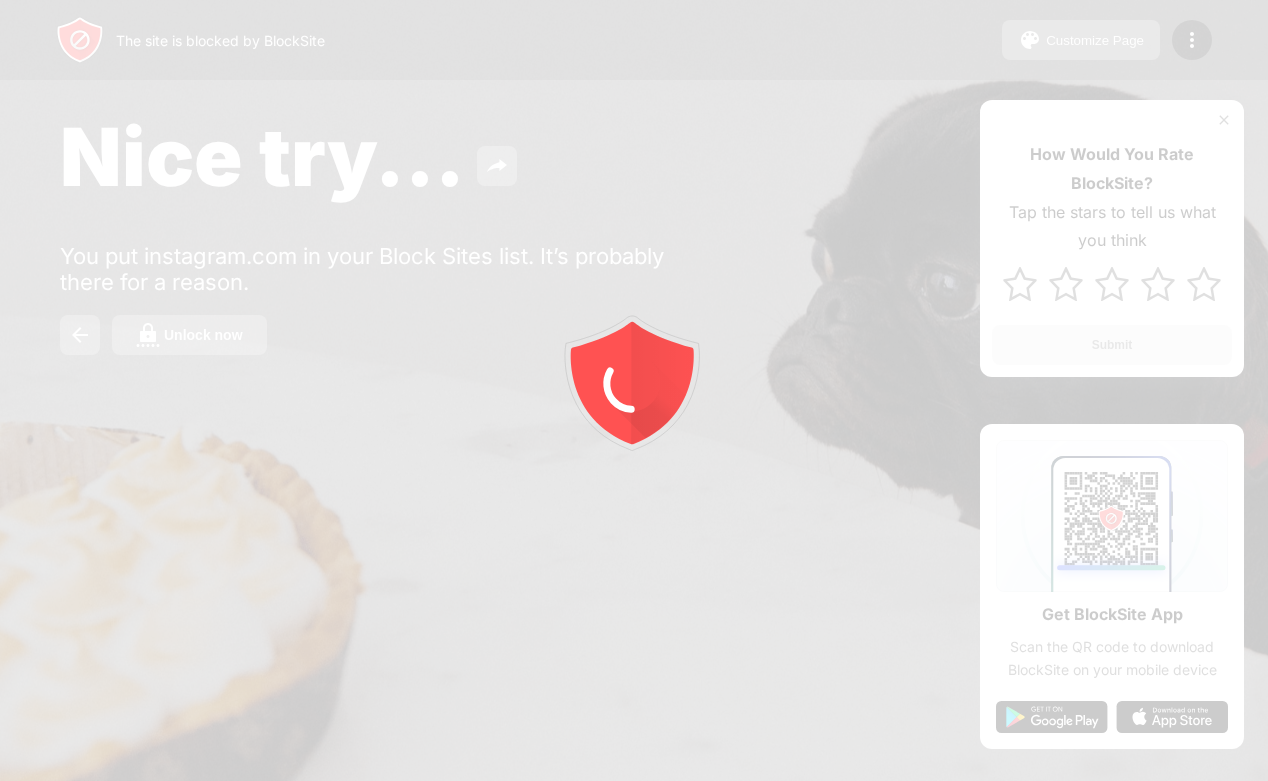 click at bounding box center [634, 390] 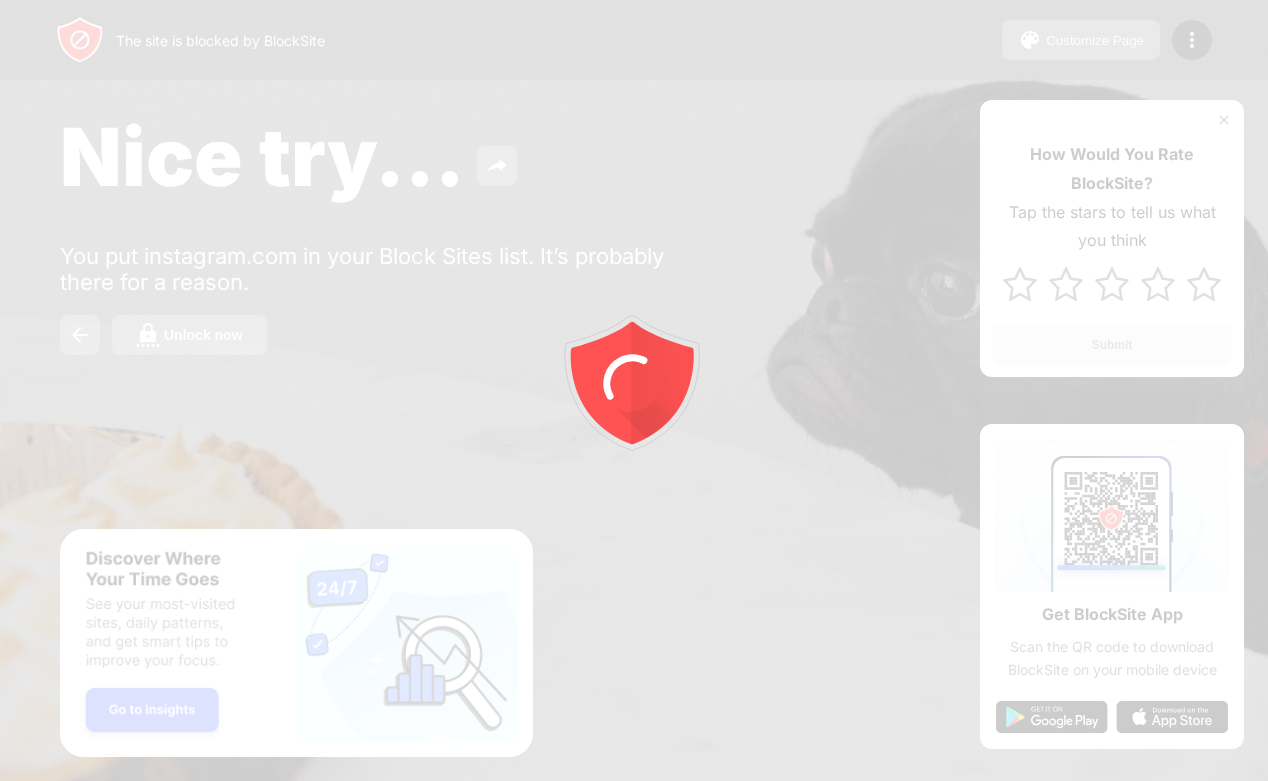 scroll, scrollTop: 0, scrollLeft: 0, axis: both 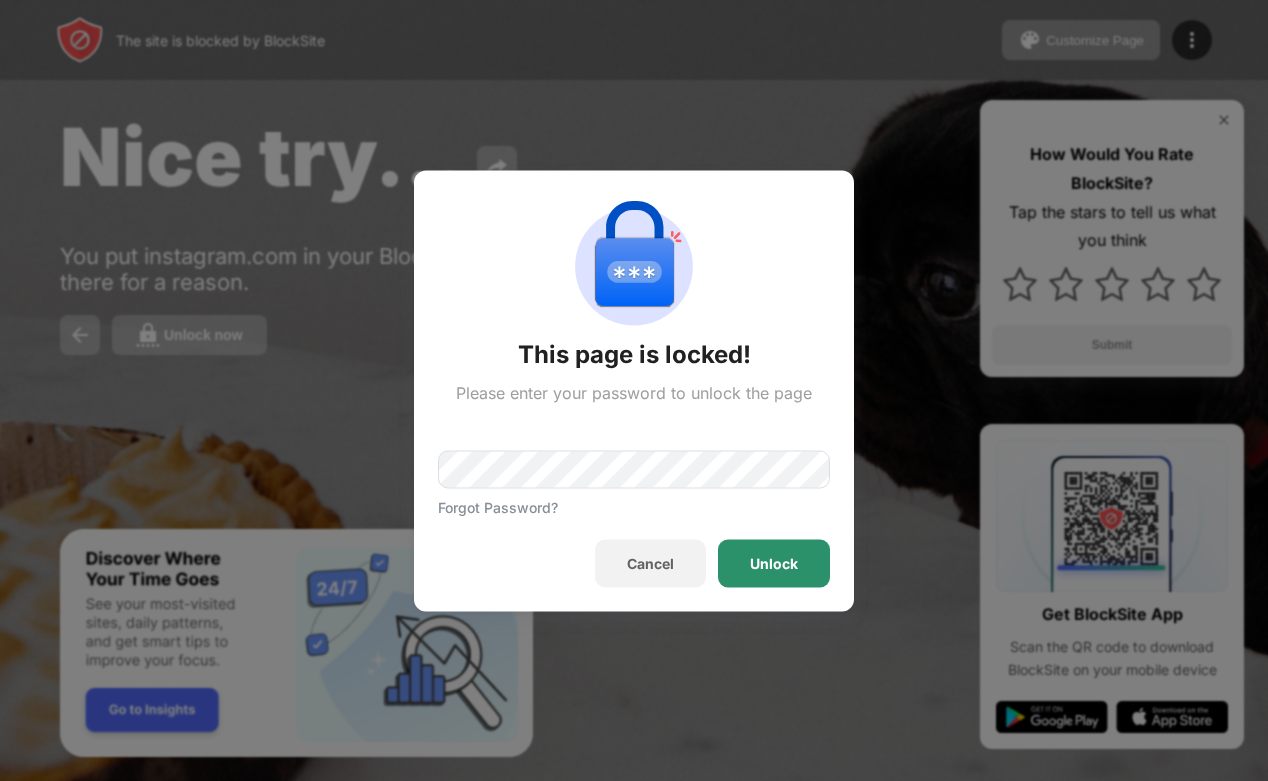 click on "Unlock" at bounding box center [774, 563] 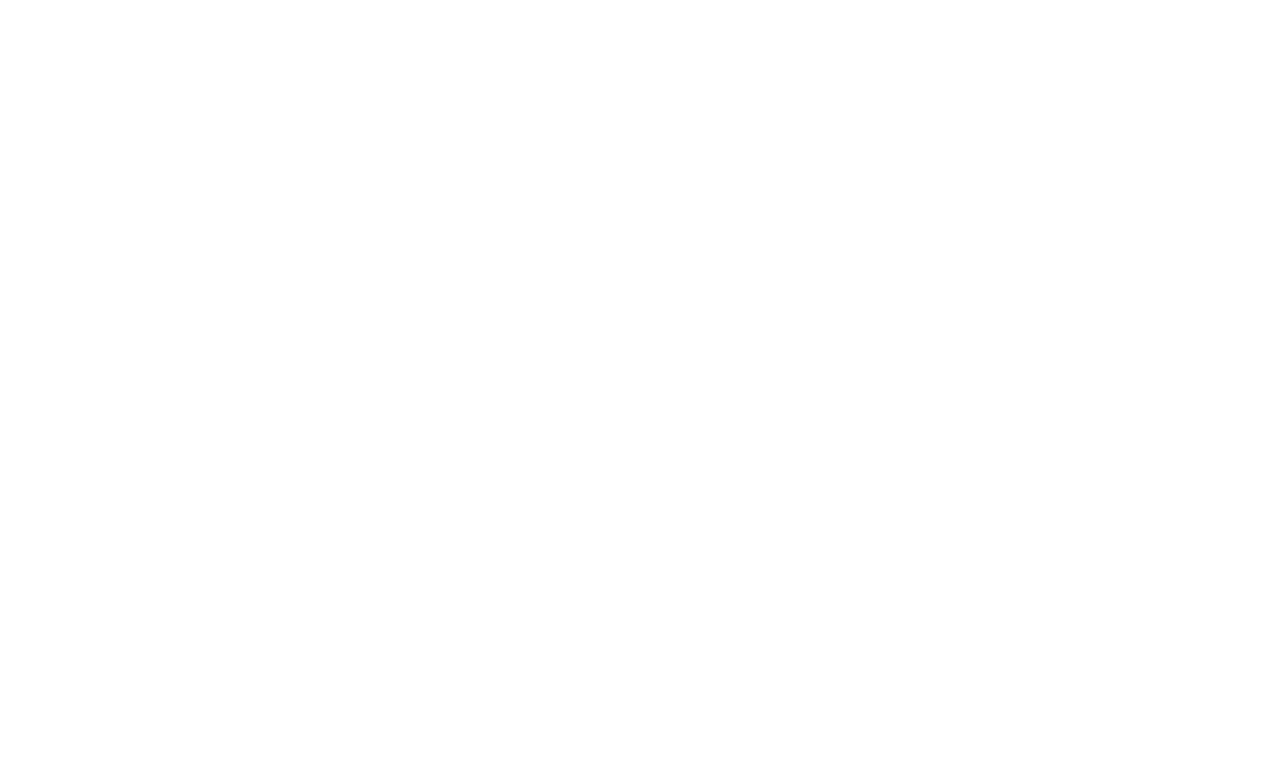 scroll, scrollTop: 0, scrollLeft: 0, axis: both 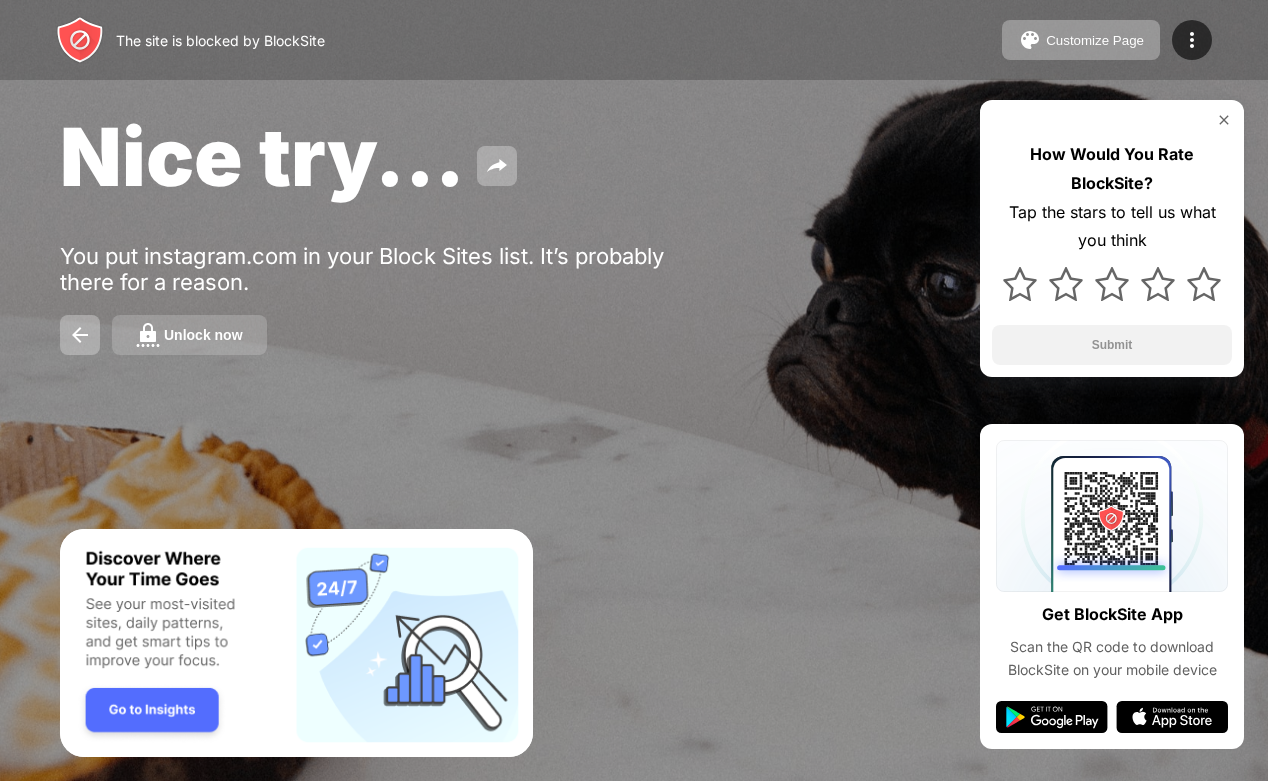 click on "Unlock now" at bounding box center (189, 335) 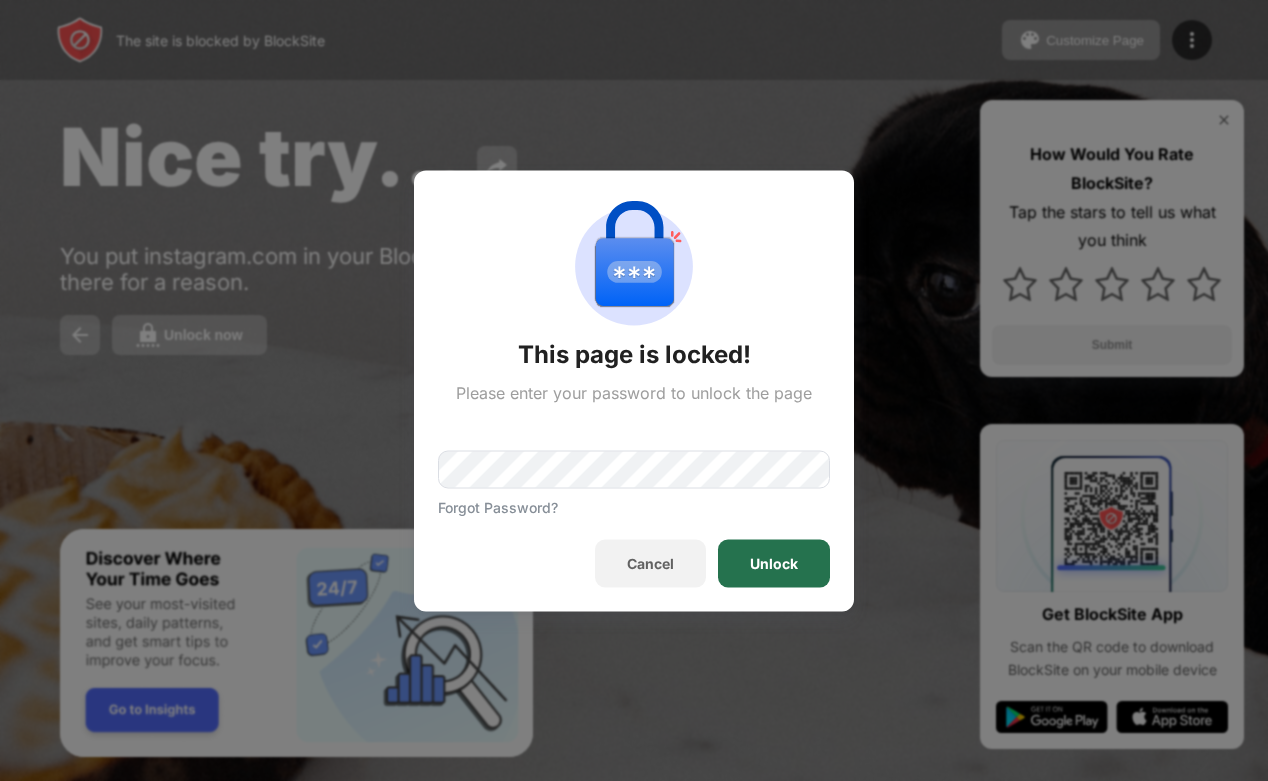 click on "Unlock" at bounding box center [774, 563] 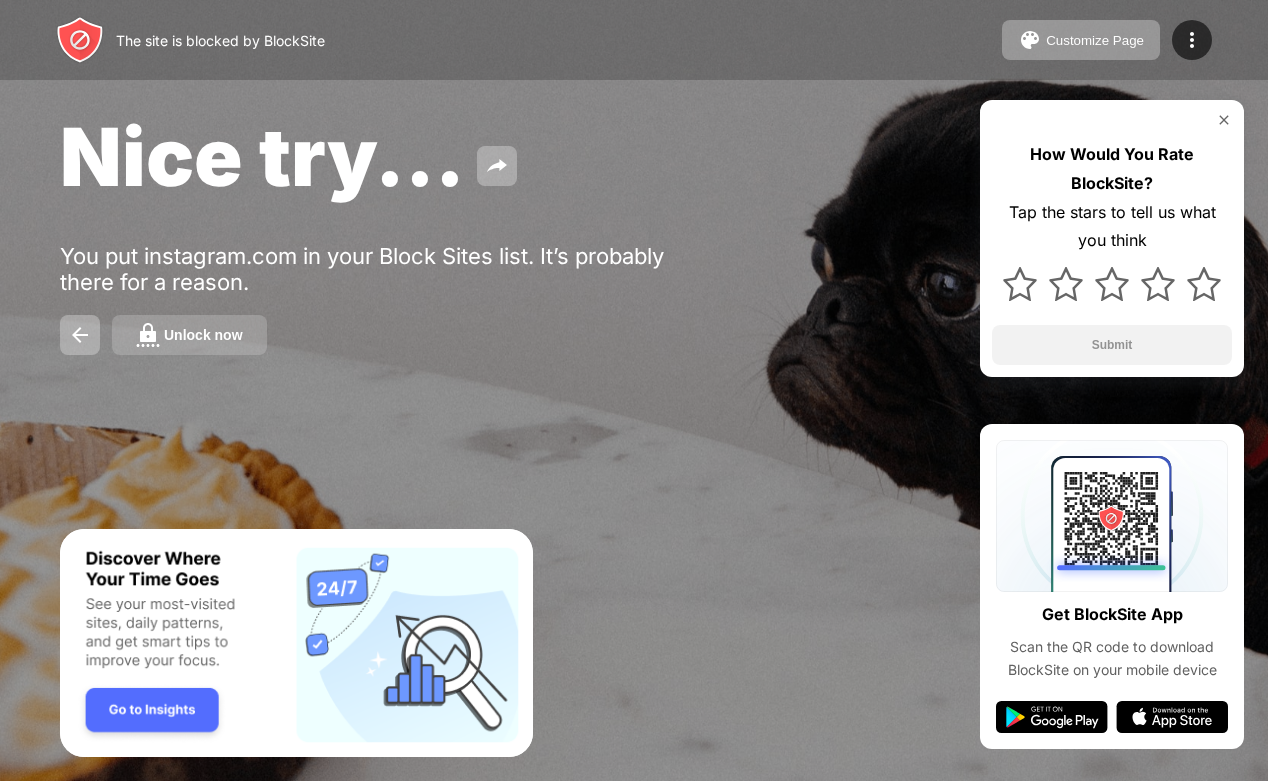 click on "Unlock now" at bounding box center [189, 335] 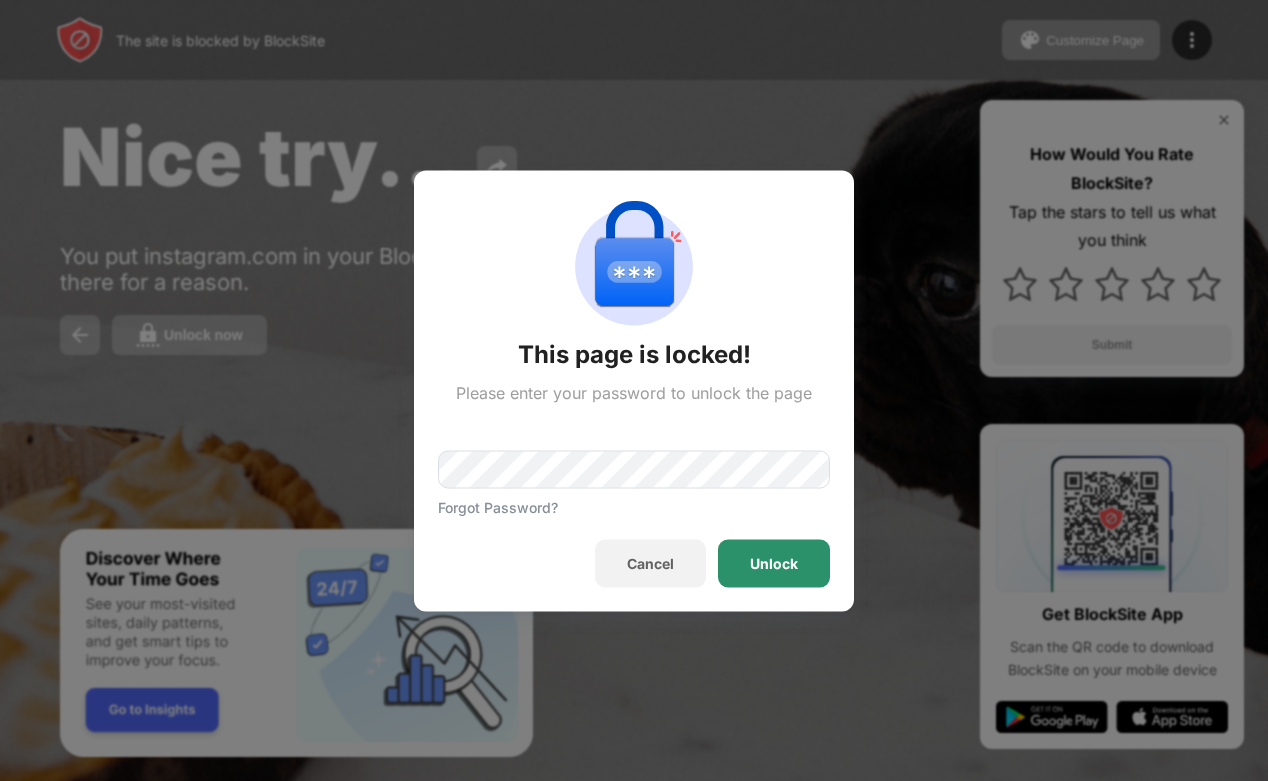 click on "Unlock" at bounding box center [774, 563] 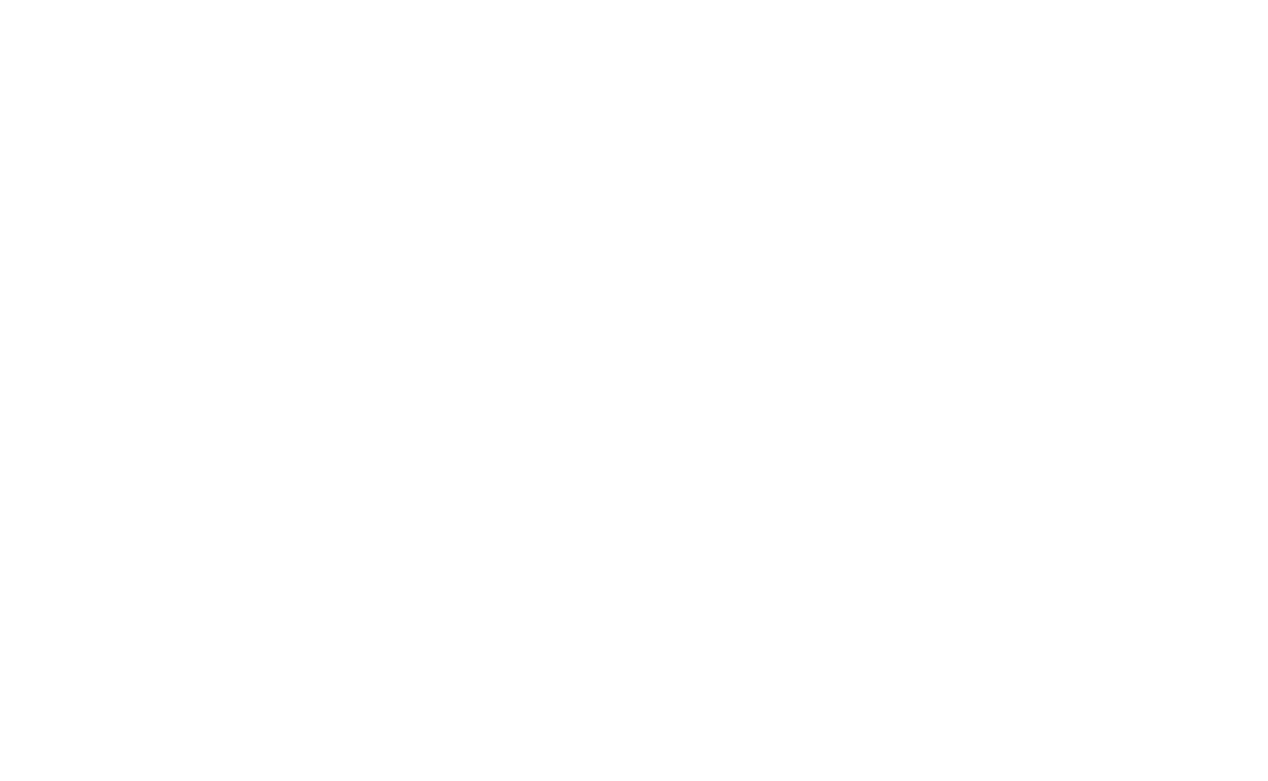 scroll, scrollTop: 0, scrollLeft: 0, axis: both 